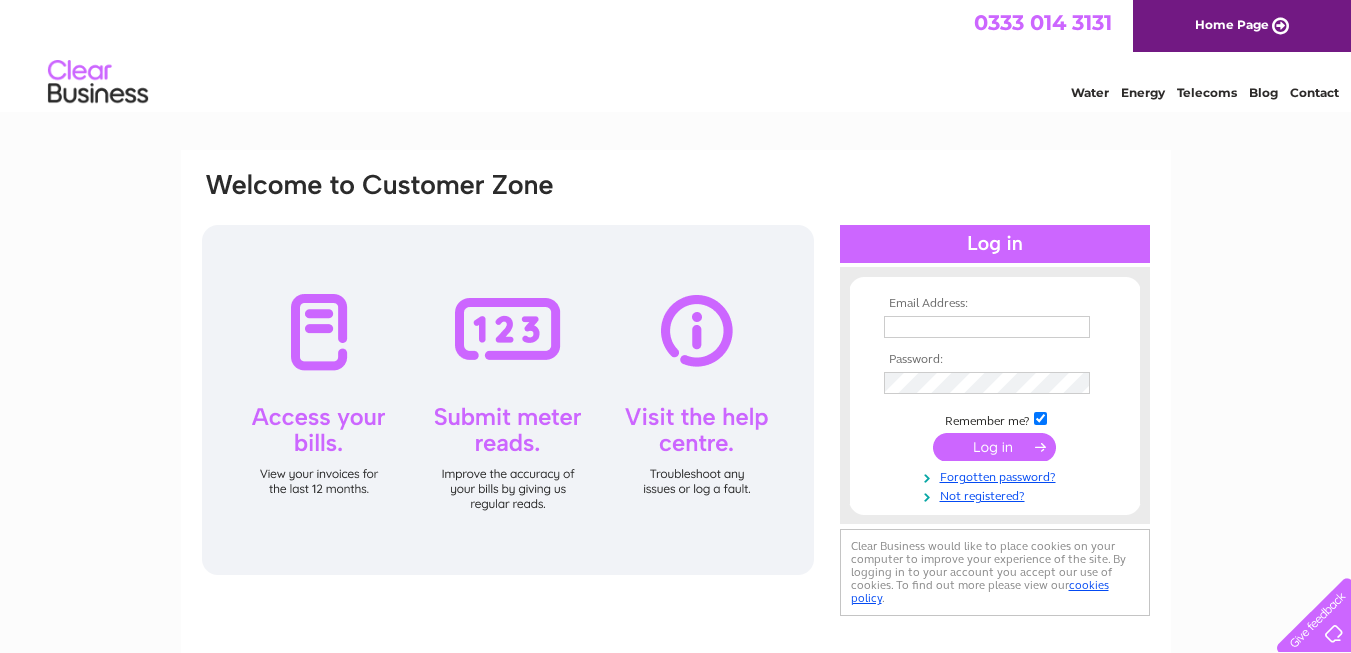 scroll, scrollTop: 0, scrollLeft: 0, axis: both 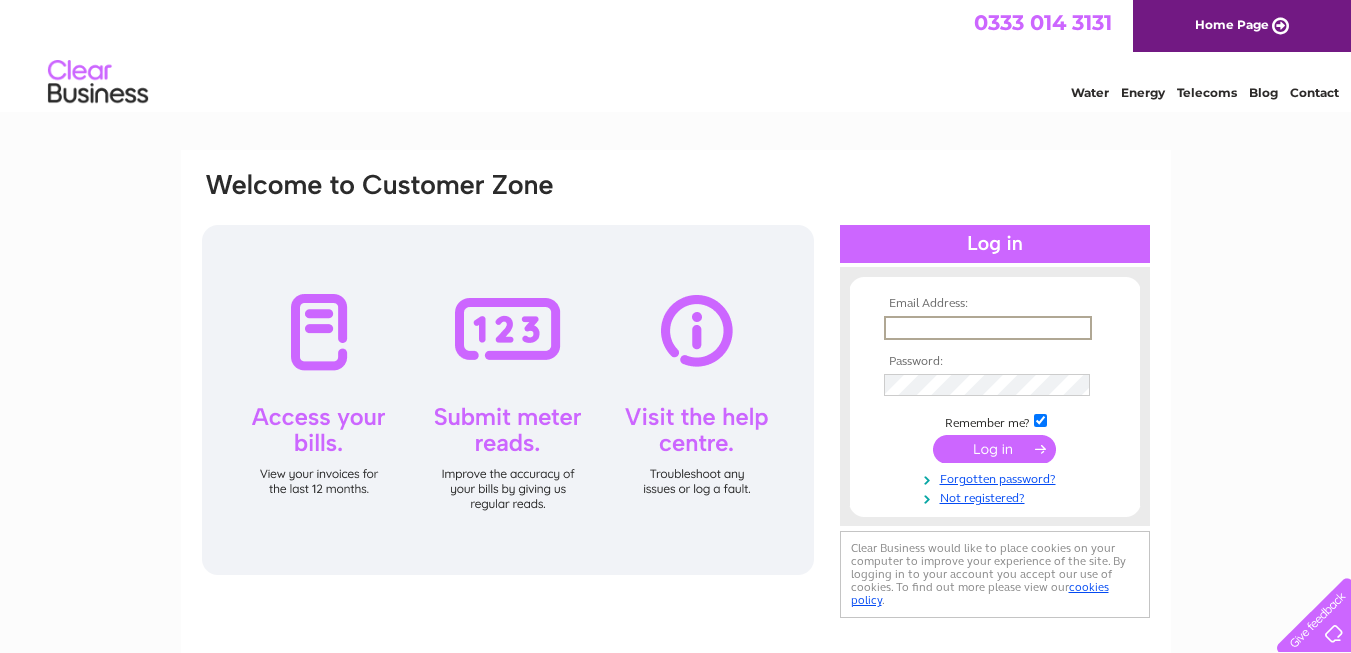 type on "sales@soakbathroomsrotherham.co.uk" 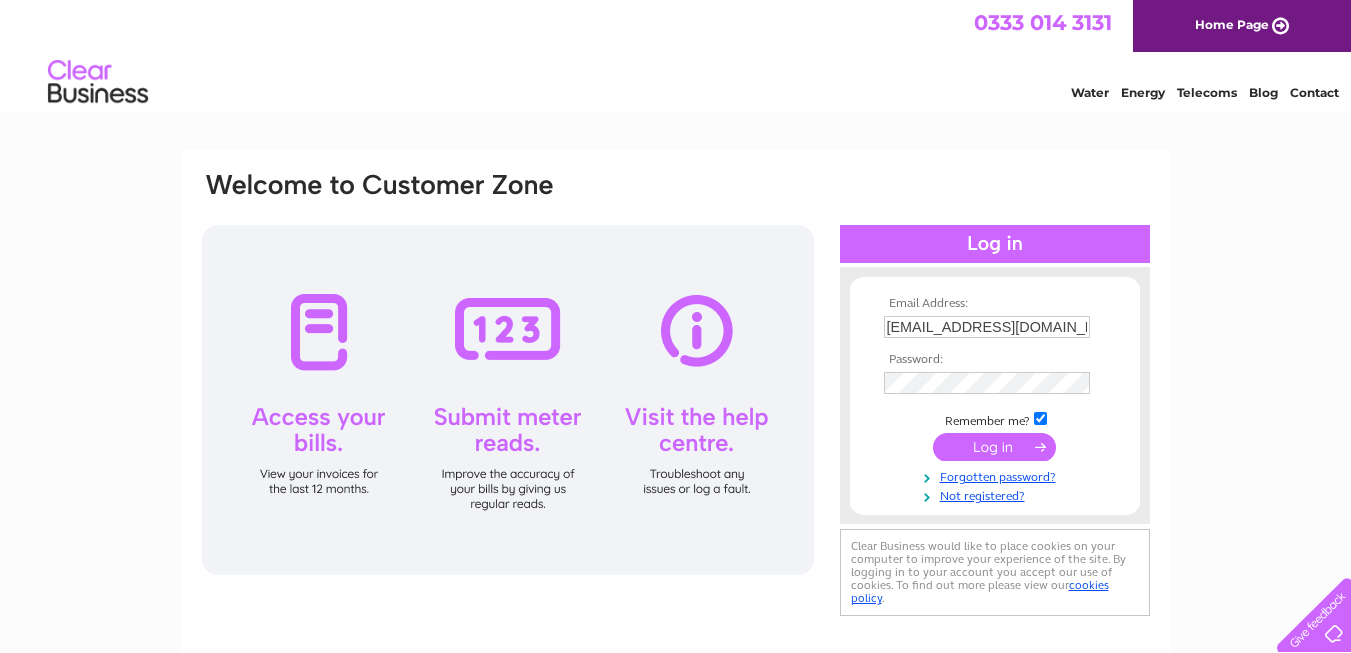 click at bounding box center (994, 447) 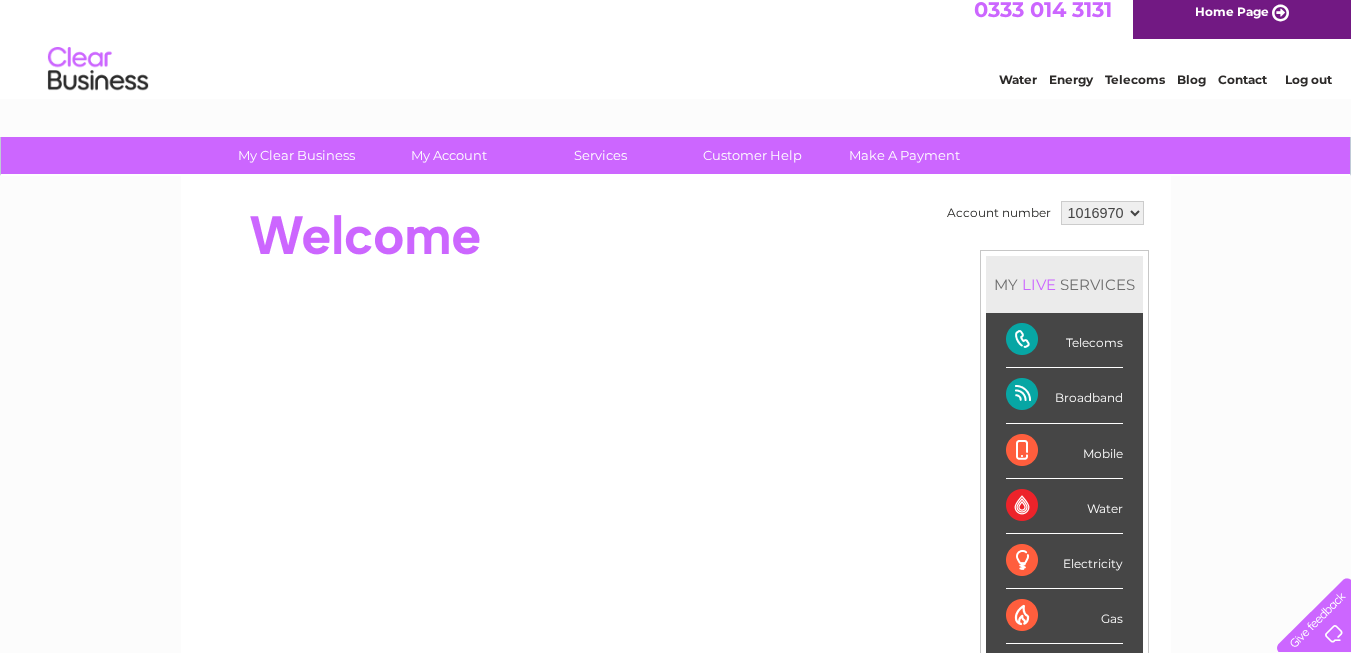 scroll, scrollTop: 0, scrollLeft: 0, axis: both 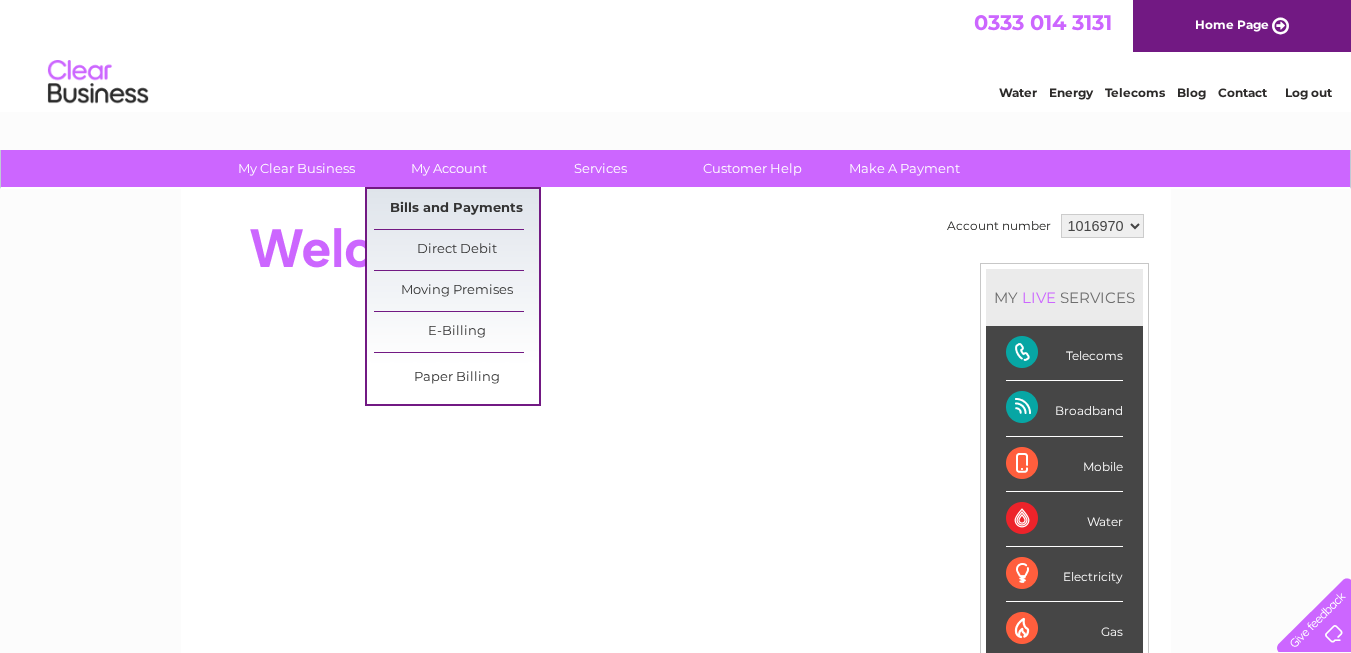 click on "Bills and Payments" at bounding box center [456, 209] 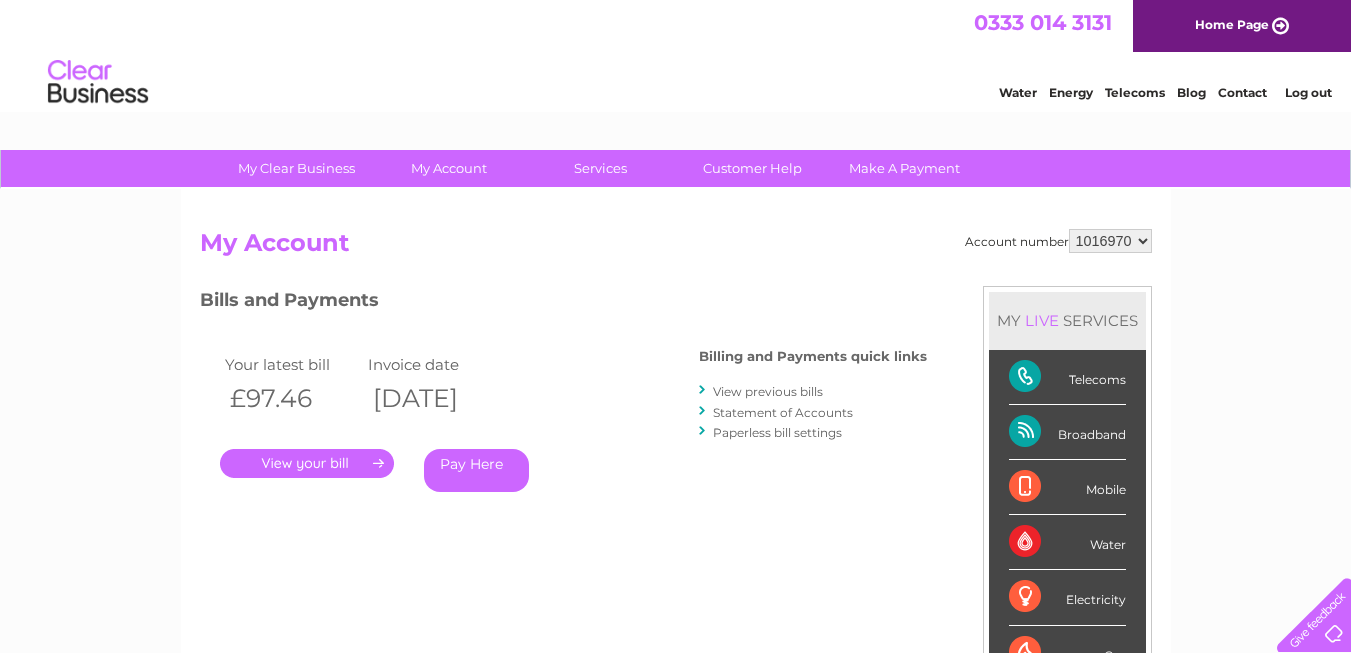 scroll, scrollTop: 0, scrollLeft: 0, axis: both 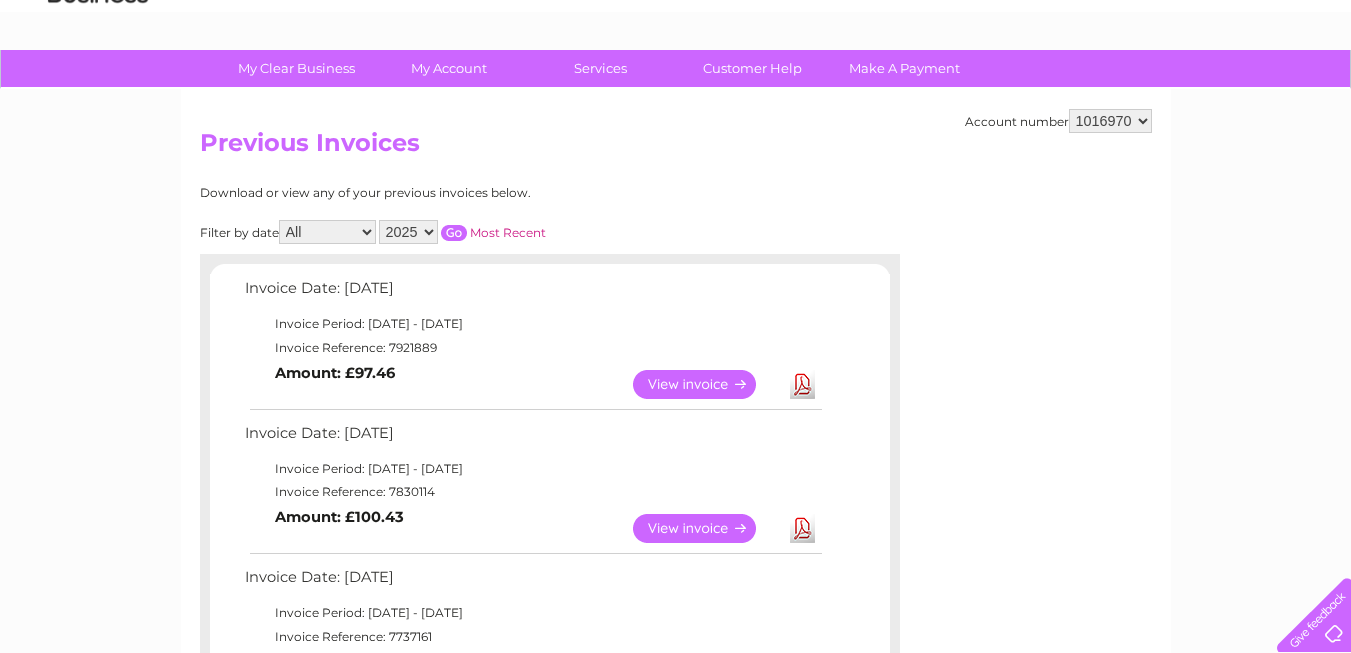 click on "View" at bounding box center [706, 528] 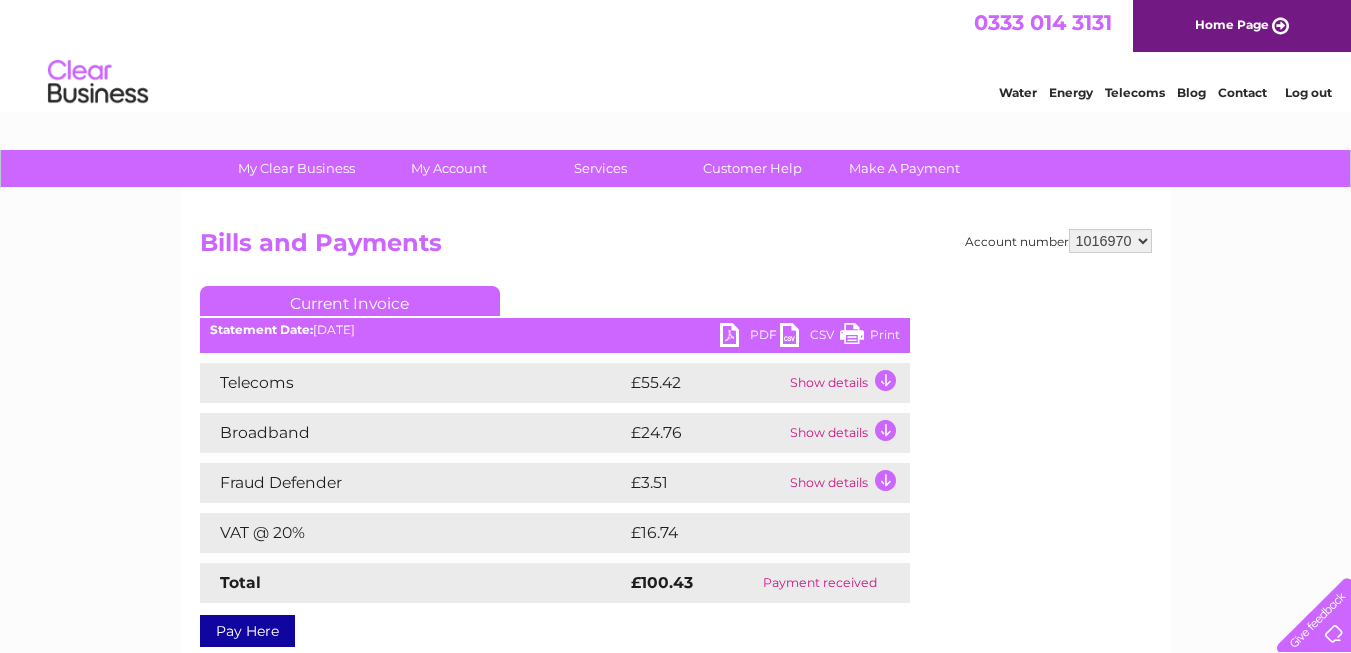 scroll, scrollTop: 0, scrollLeft: 0, axis: both 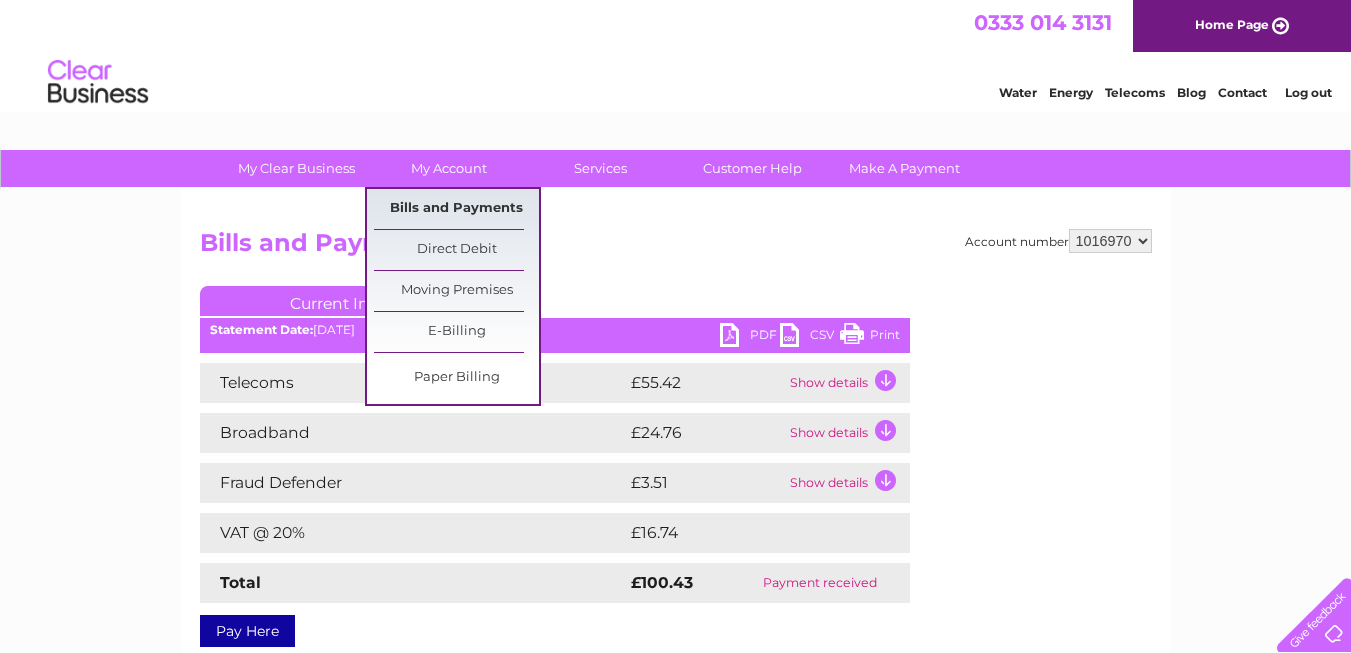 click on "Bills and Payments" at bounding box center (456, 209) 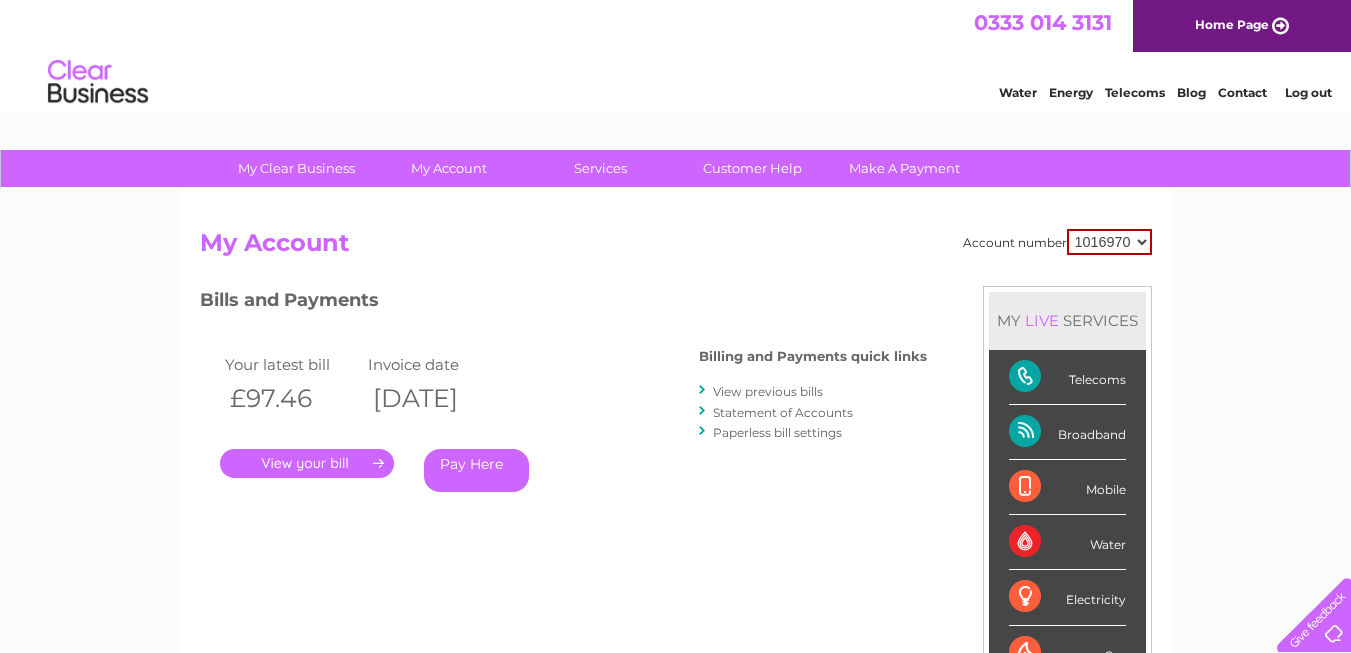 scroll, scrollTop: 0, scrollLeft: 0, axis: both 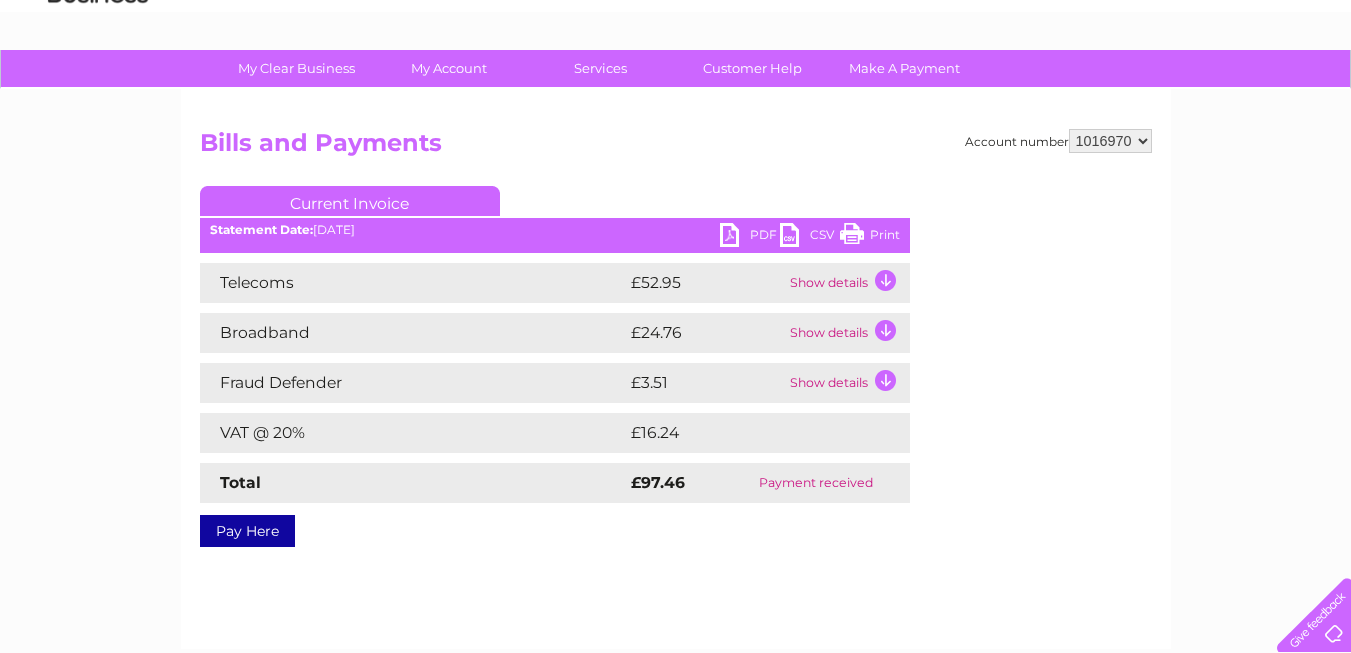 click on "PDF" at bounding box center [750, 237] 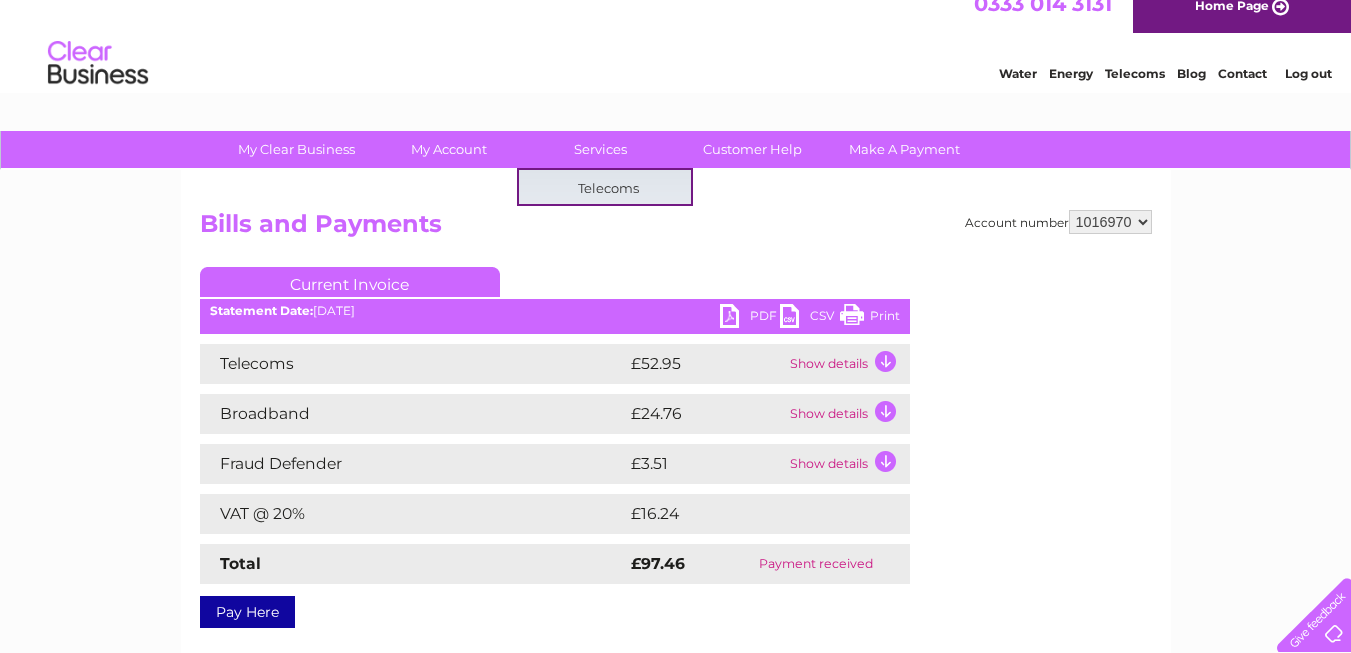 scroll, scrollTop: 0, scrollLeft: 0, axis: both 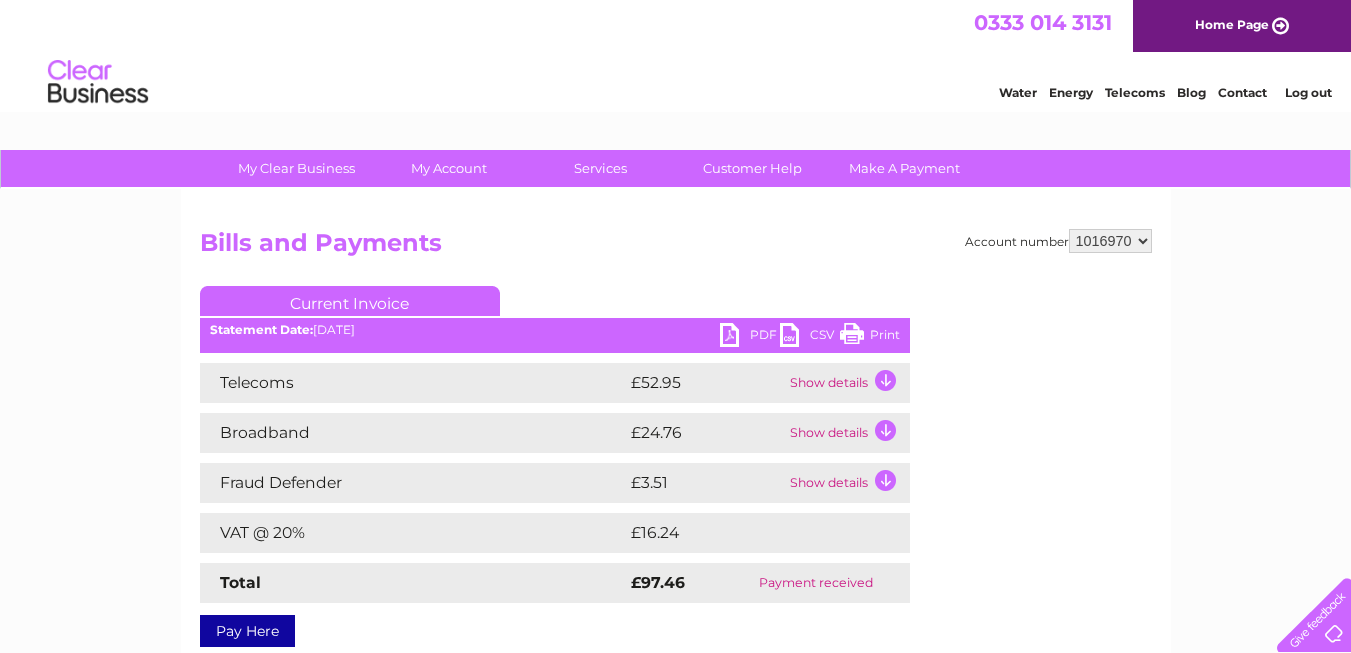 click on "Log out" at bounding box center [1308, 92] 